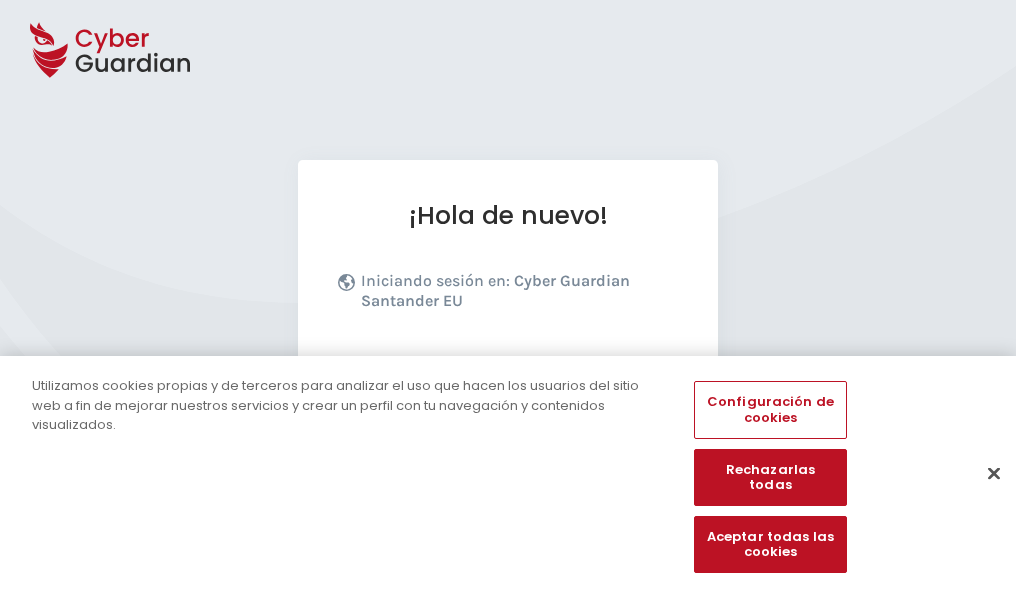 scroll, scrollTop: 245, scrollLeft: 0, axis: vertical 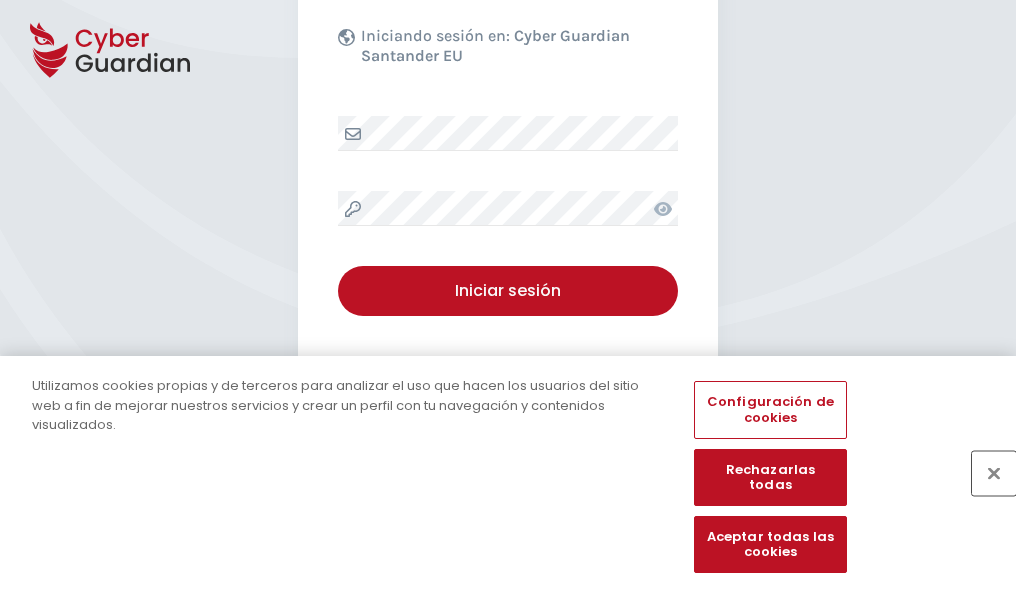click at bounding box center (994, 473) 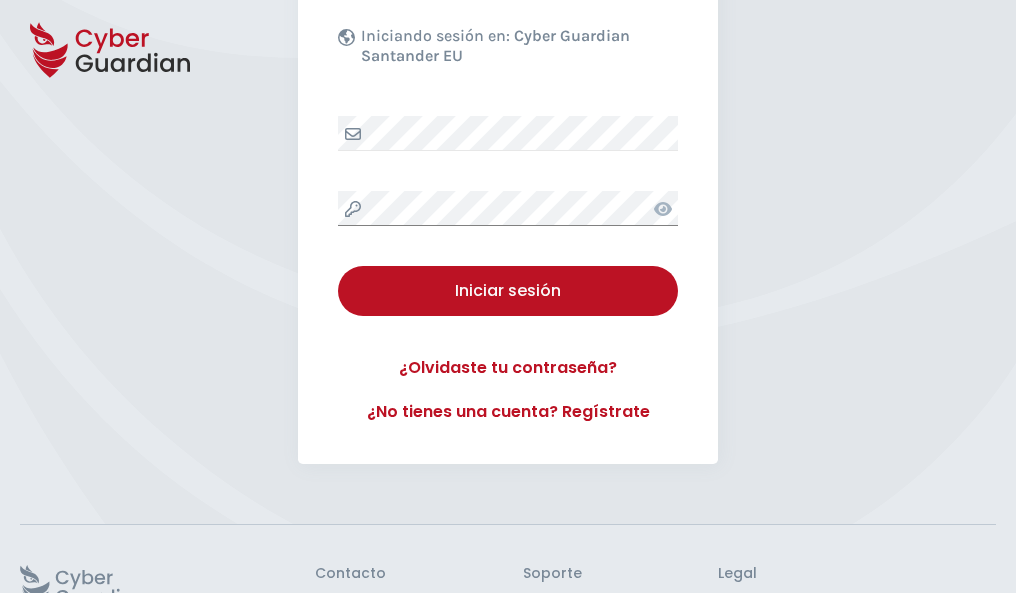 scroll, scrollTop: 389, scrollLeft: 0, axis: vertical 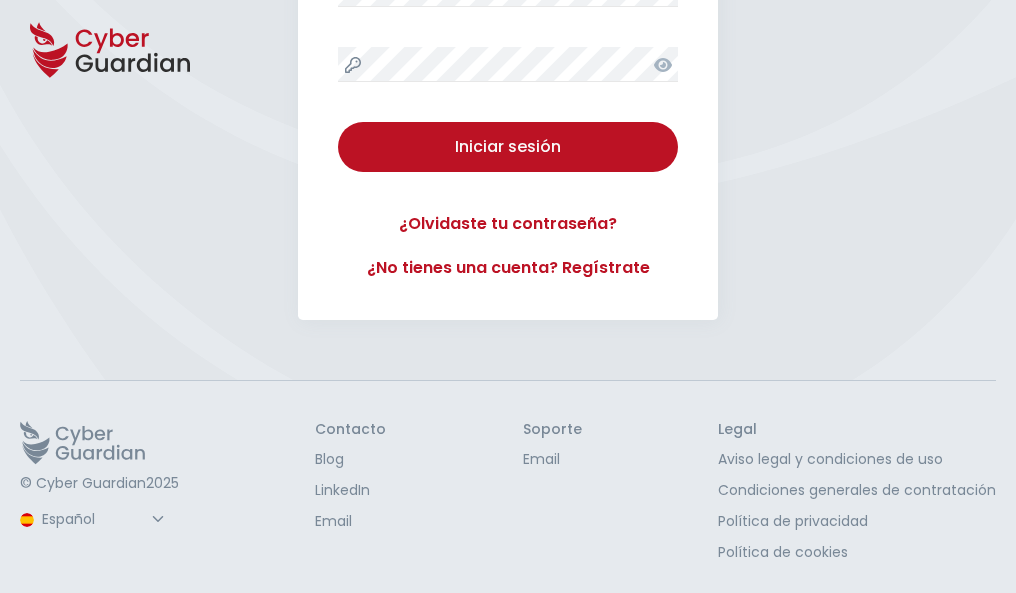 type 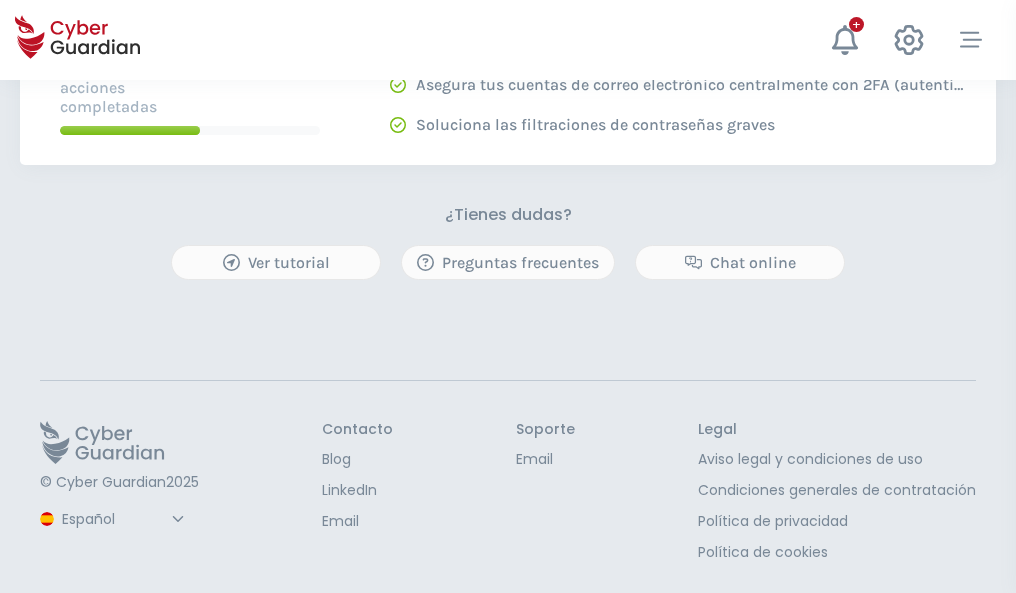 scroll, scrollTop: 0, scrollLeft: 0, axis: both 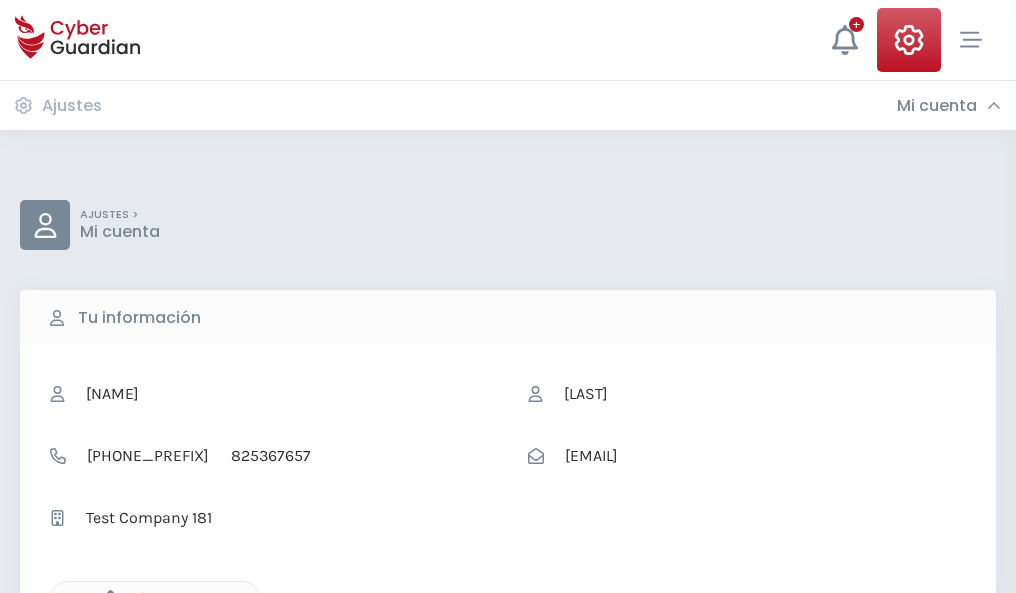 click 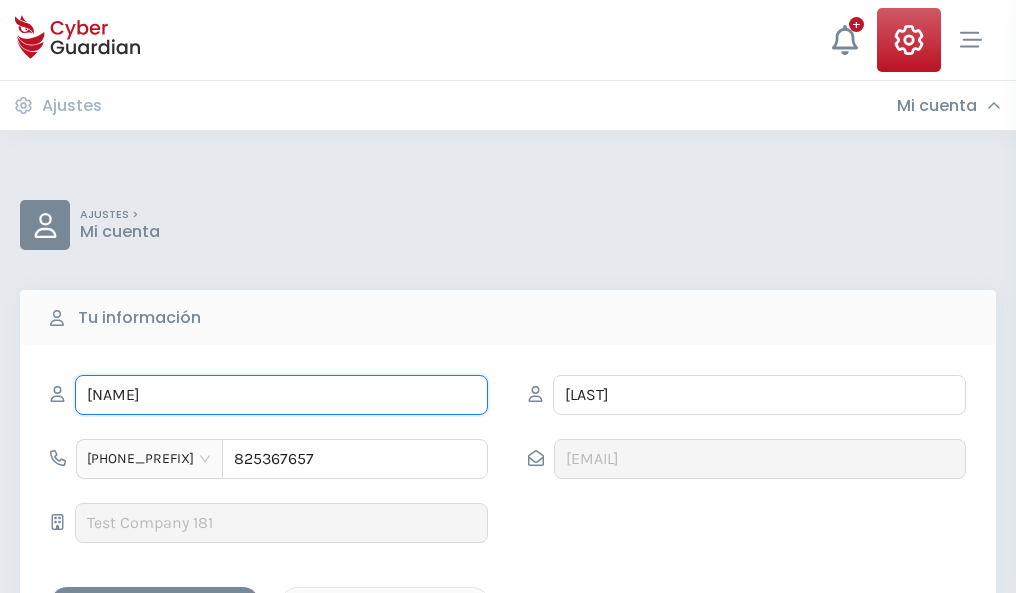 click on "TIMOTEO" at bounding box center (281, 395) 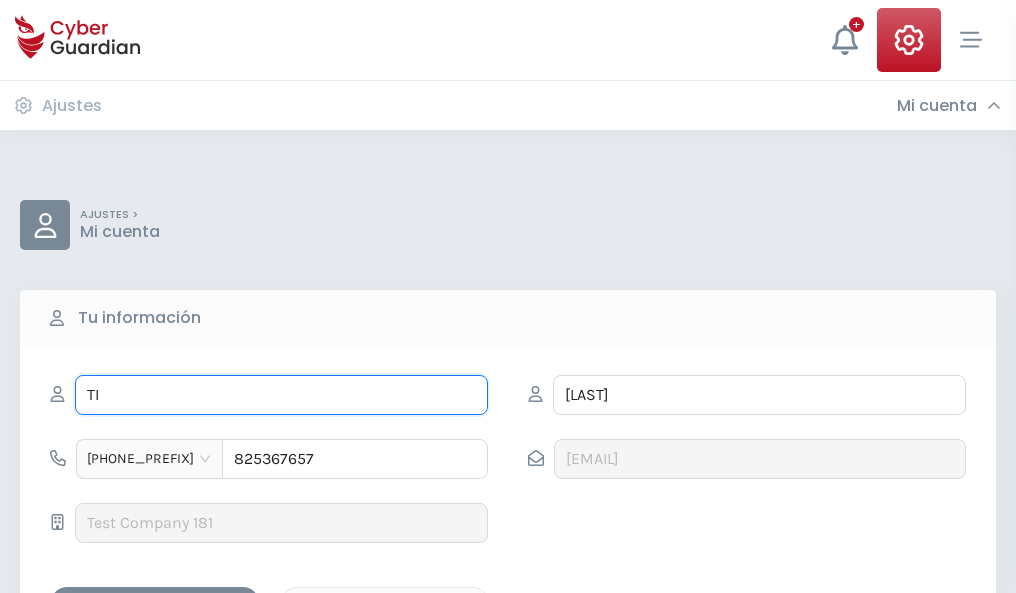 type on "T" 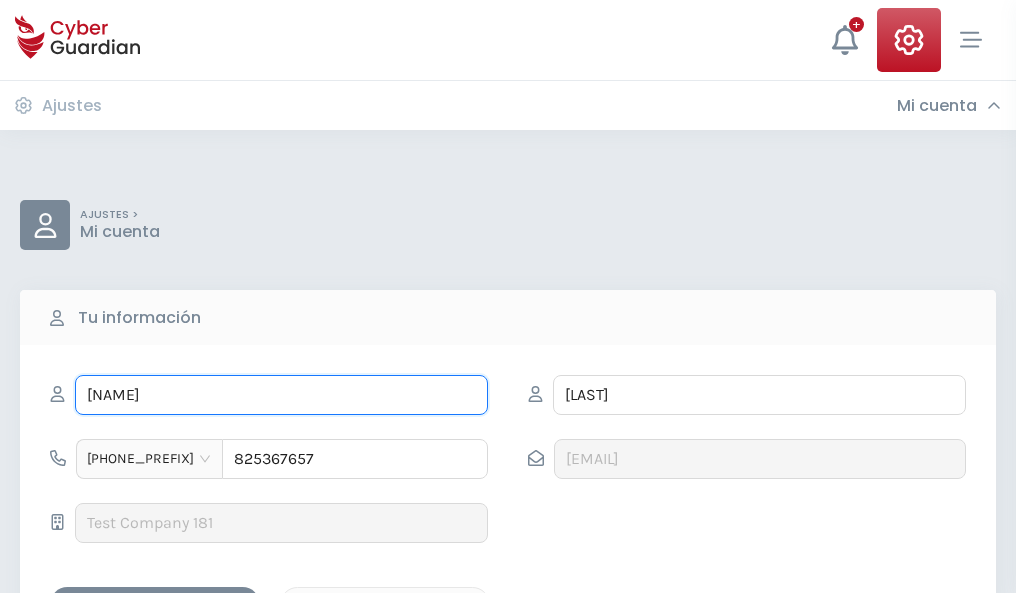 type on "Pelayo" 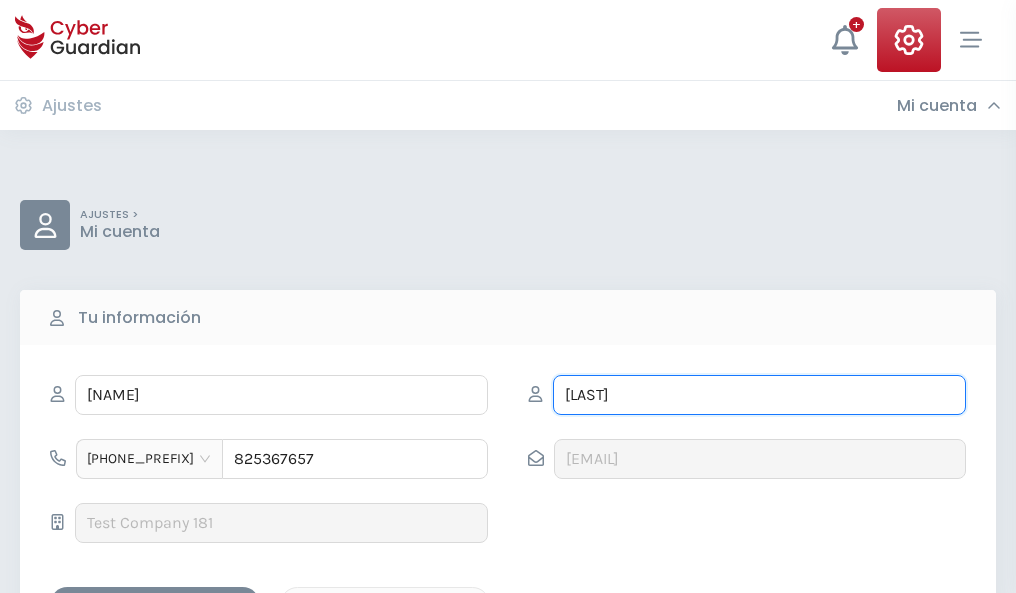 click on "BALAGUER" at bounding box center (759, 395) 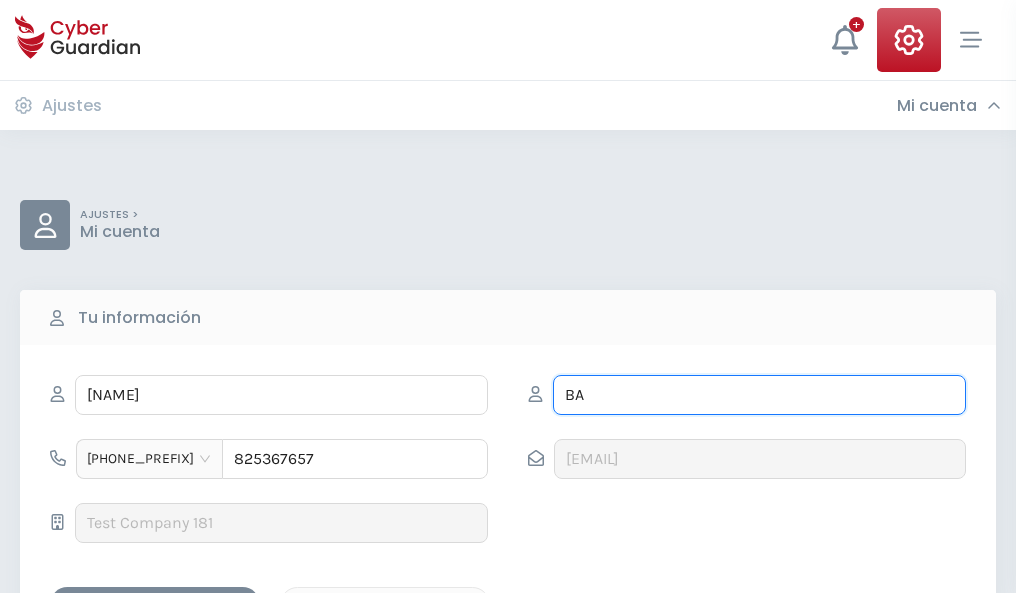 type on "B" 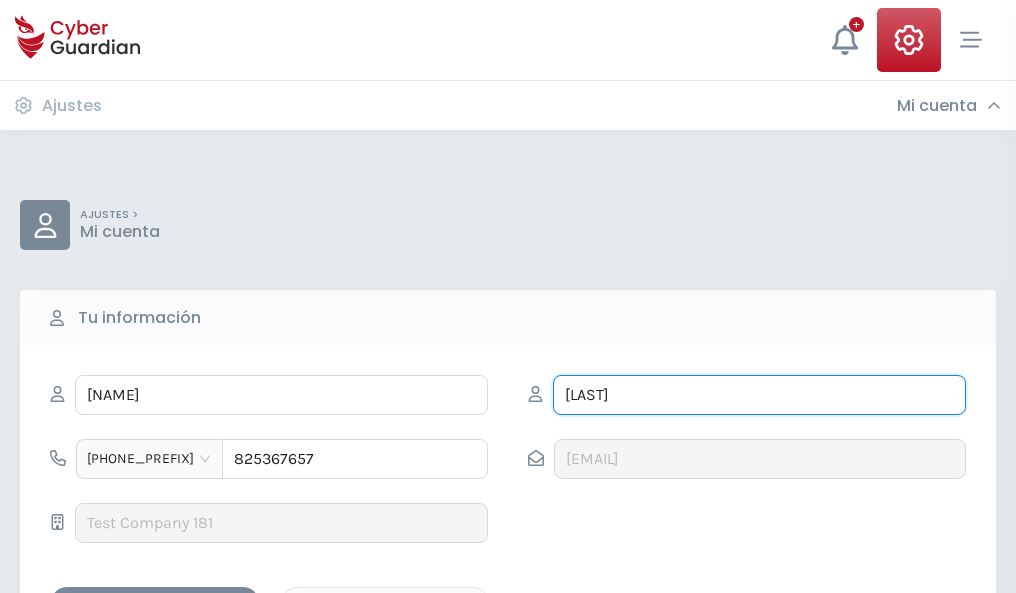 type on "Villena" 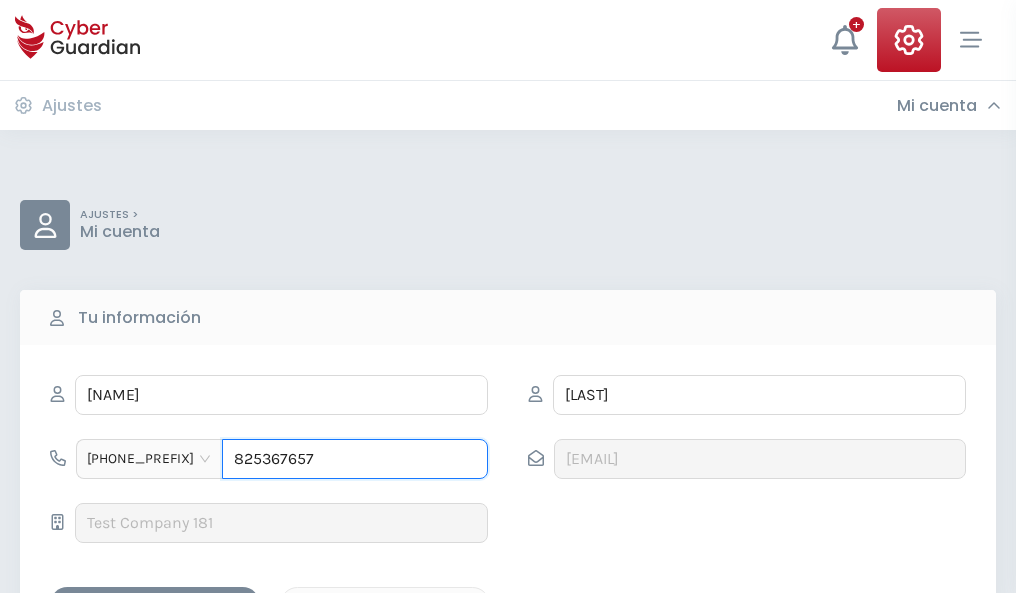 click on "825367657" at bounding box center [355, 459] 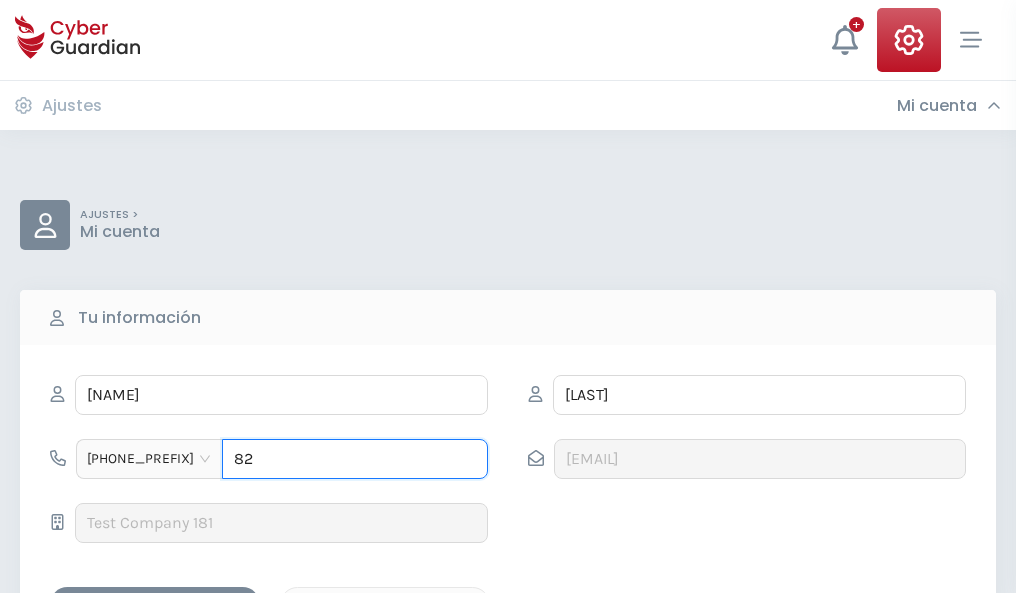 type on "8" 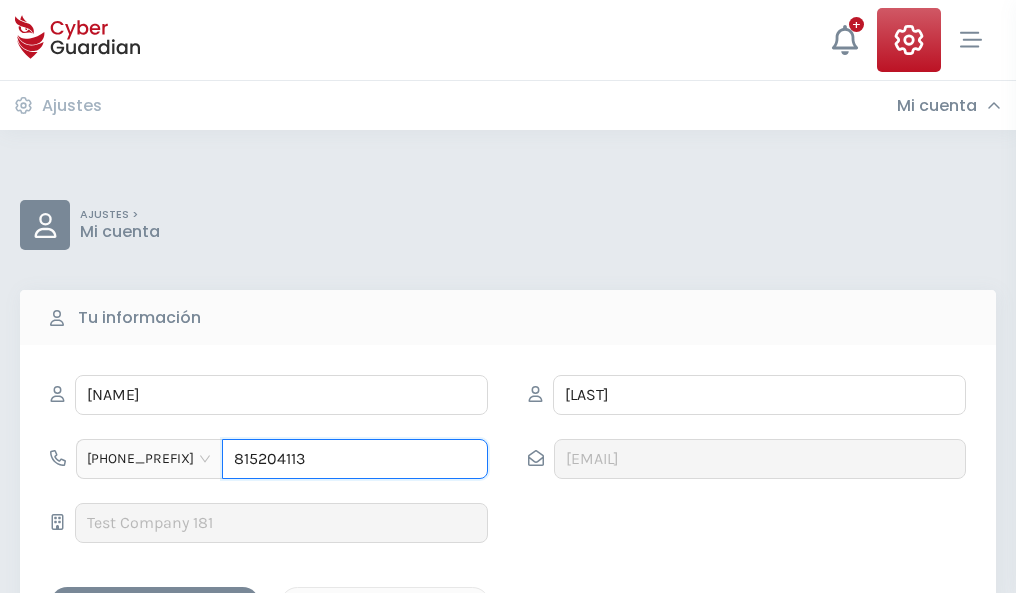 type on "815204113" 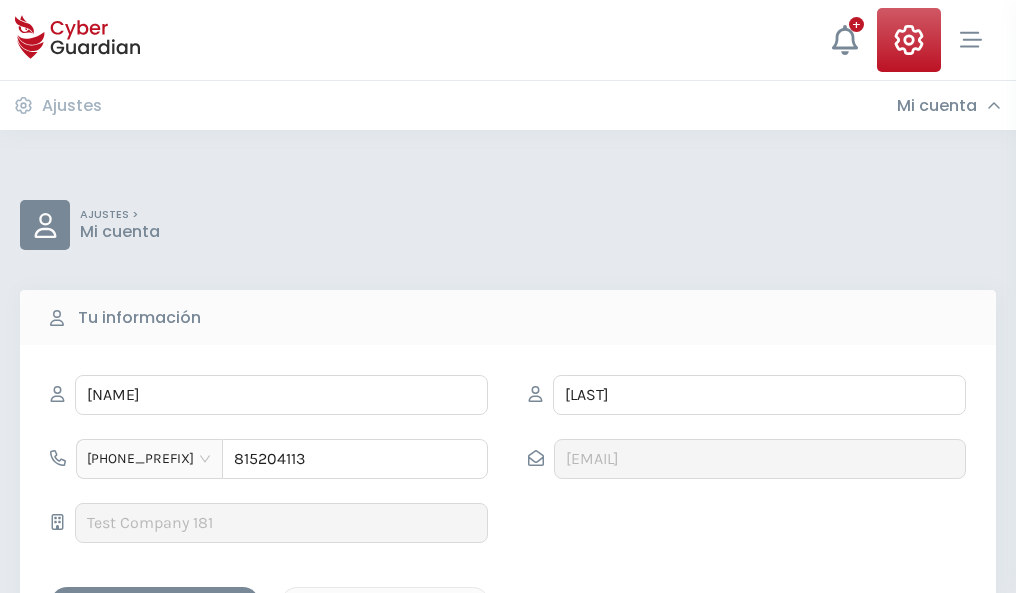 click on "Guardar cambios" at bounding box center [155, 604] 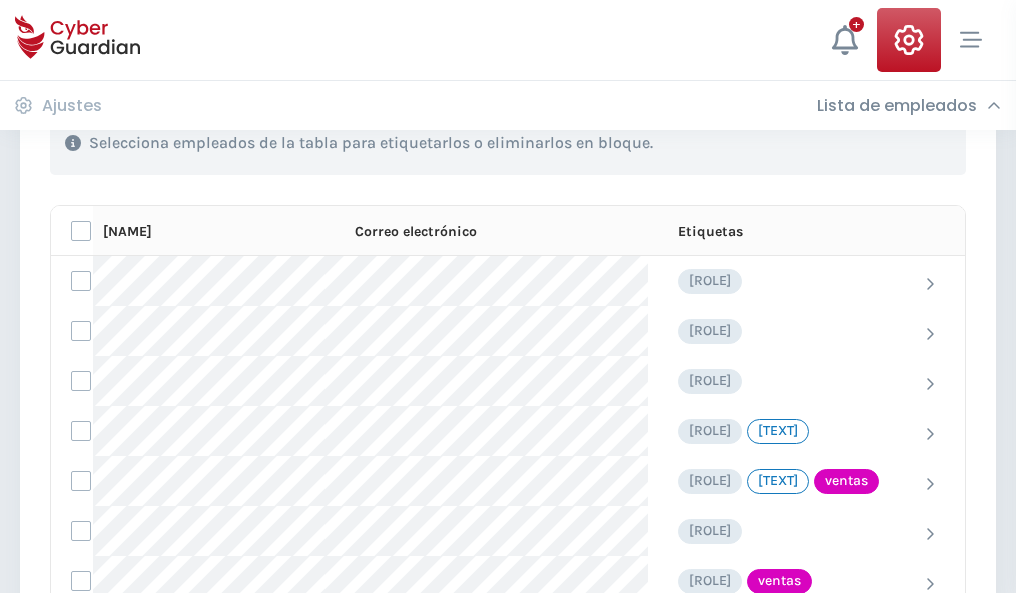 scroll, scrollTop: 906, scrollLeft: 0, axis: vertical 